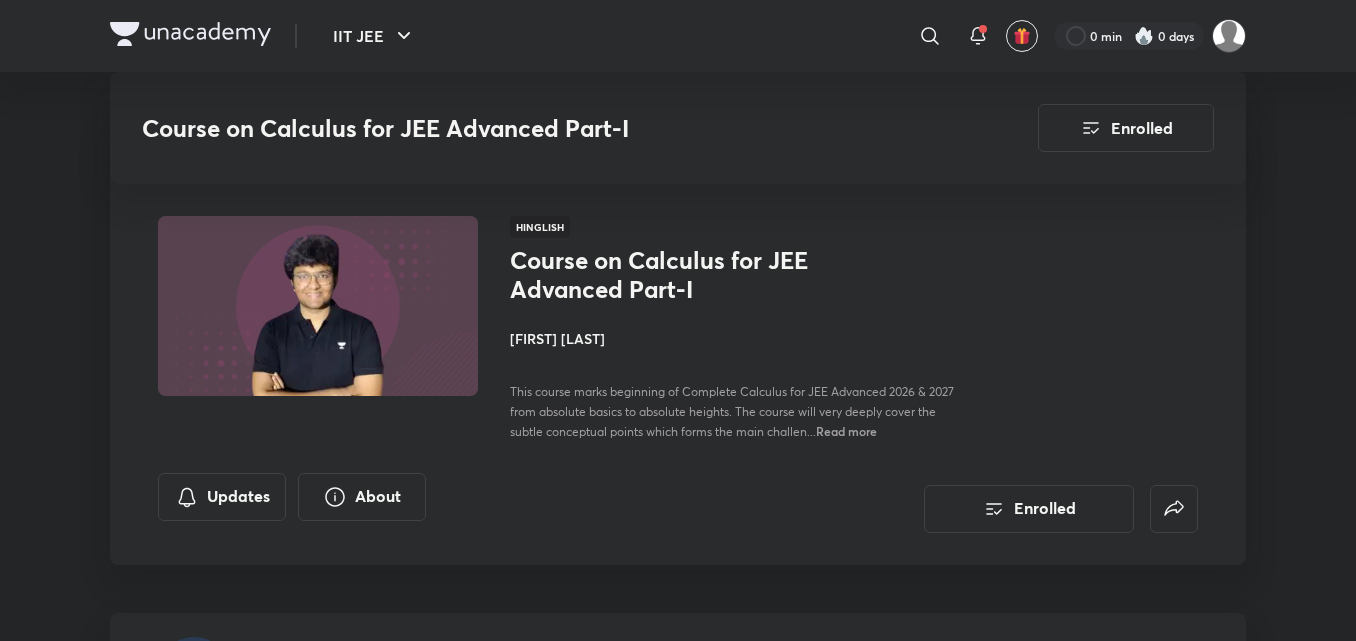 scroll, scrollTop: 2752, scrollLeft: 0, axis: vertical 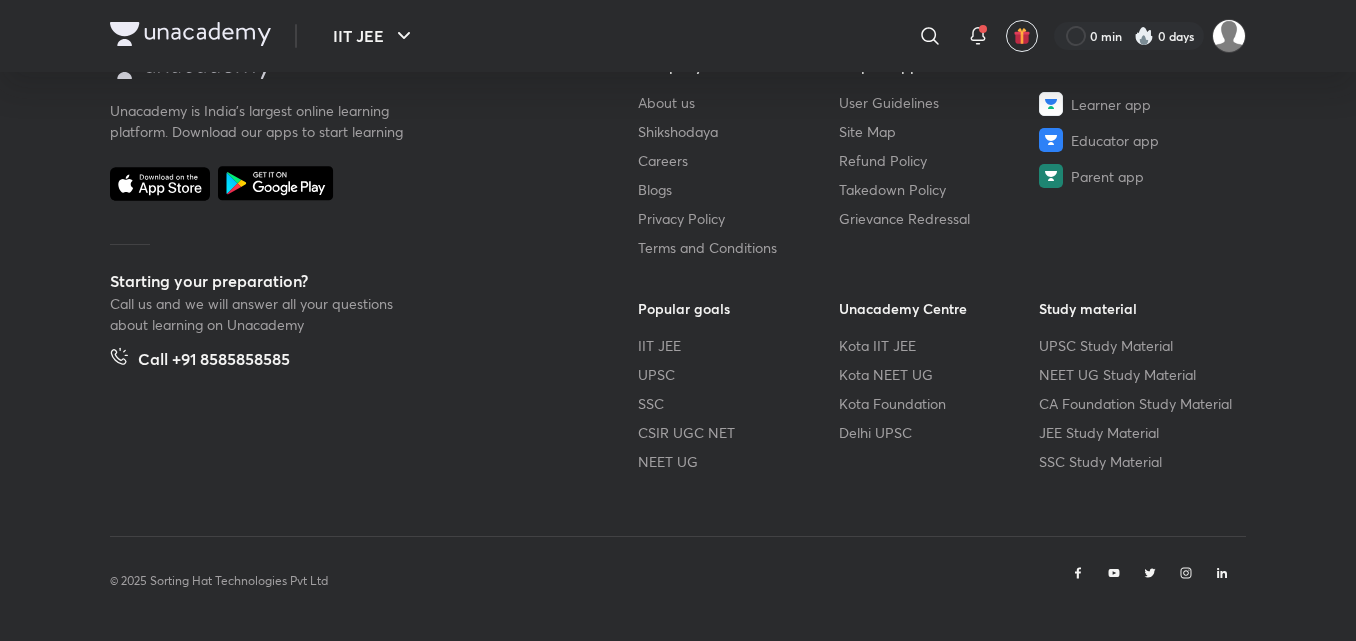 click at bounding box center [190, 36] 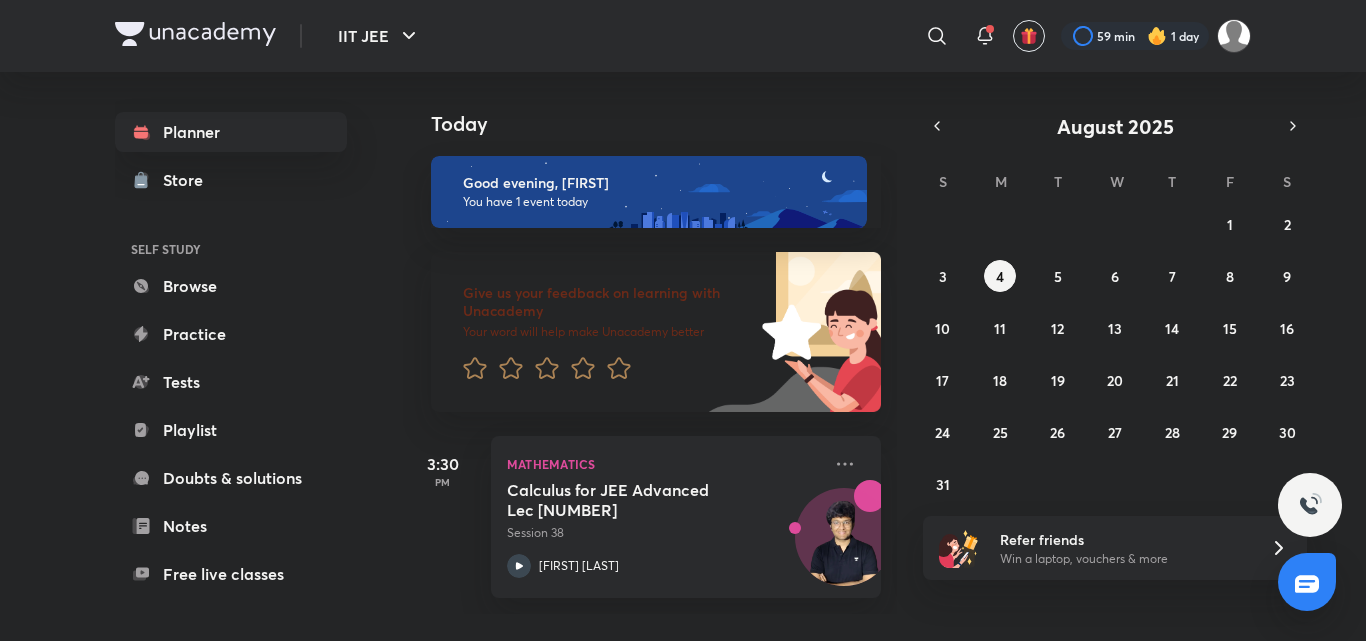 scroll, scrollTop: 0, scrollLeft: 0, axis: both 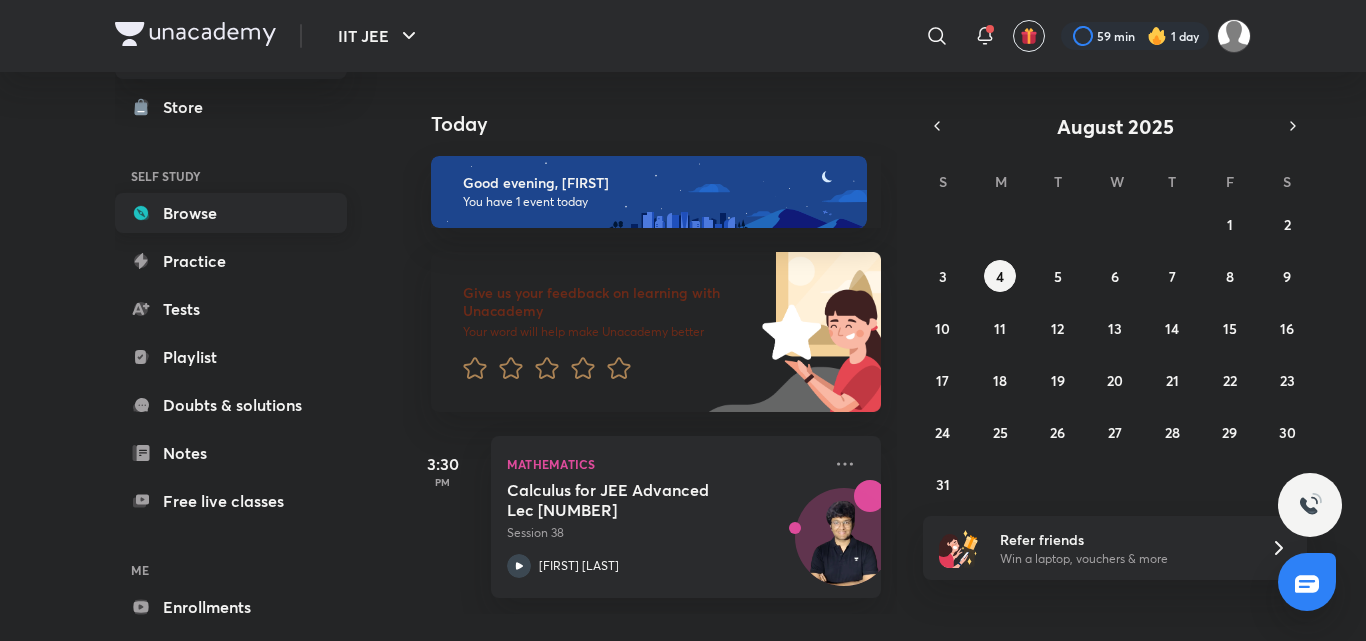 click on "Browse" at bounding box center (231, 213) 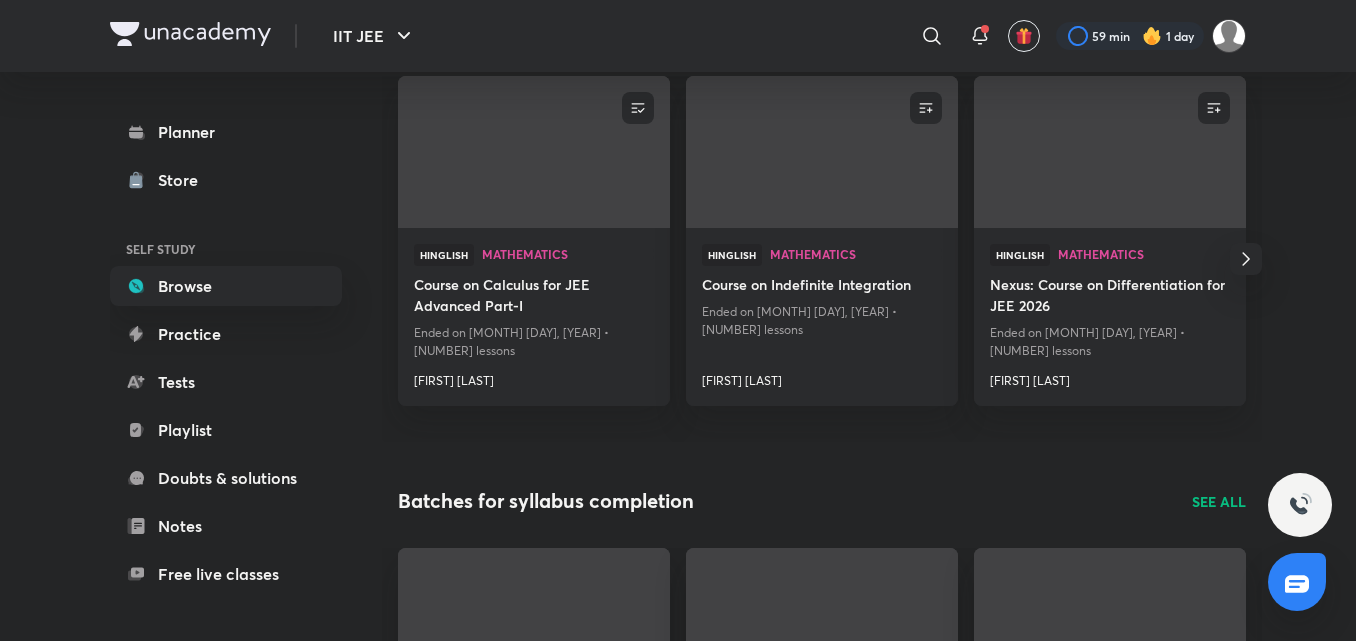scroll, scrollTop: 285, scrollLeft: 0, axis: vertical 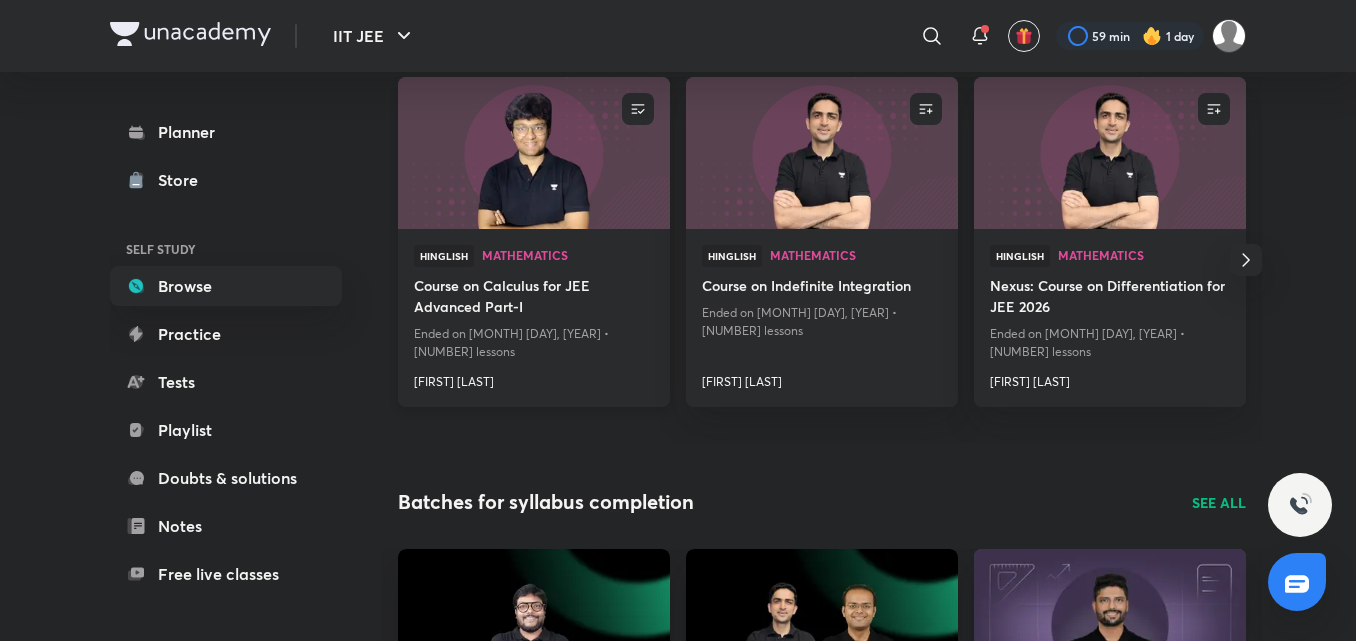 click on "[FIRST] [LAST]" at bounding box center [534, 378] 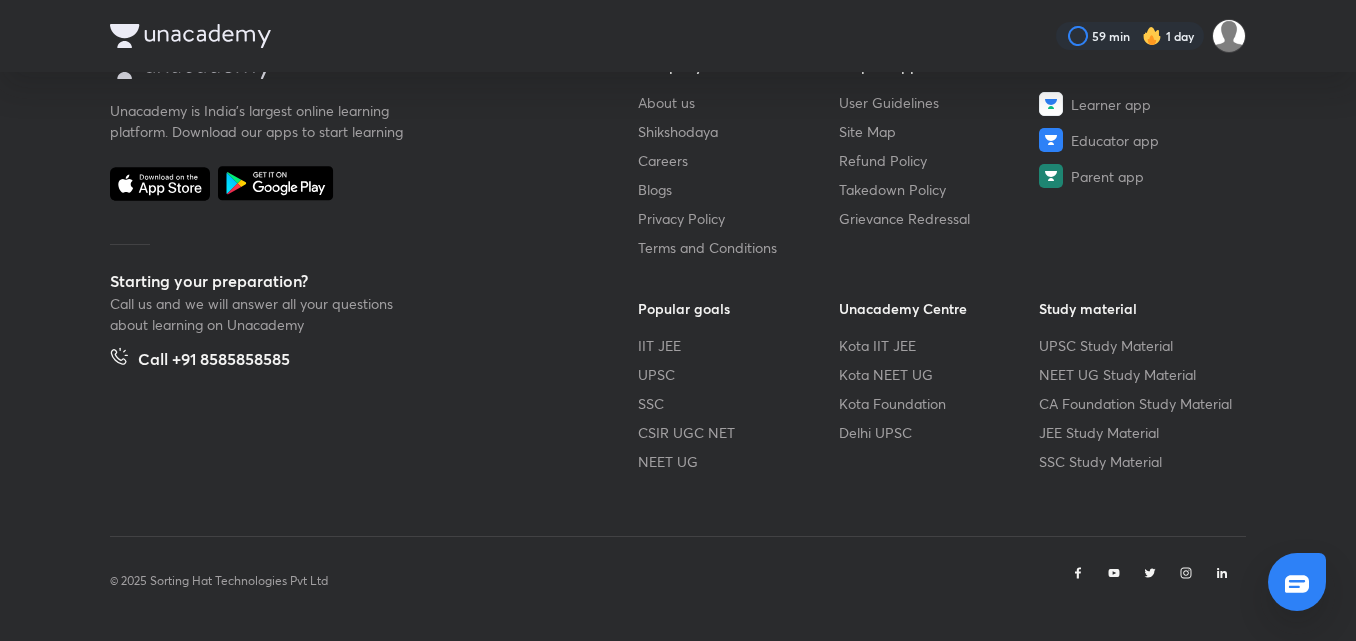 scroll, scrollTop: 0, scrollLeft: 0, axis: both 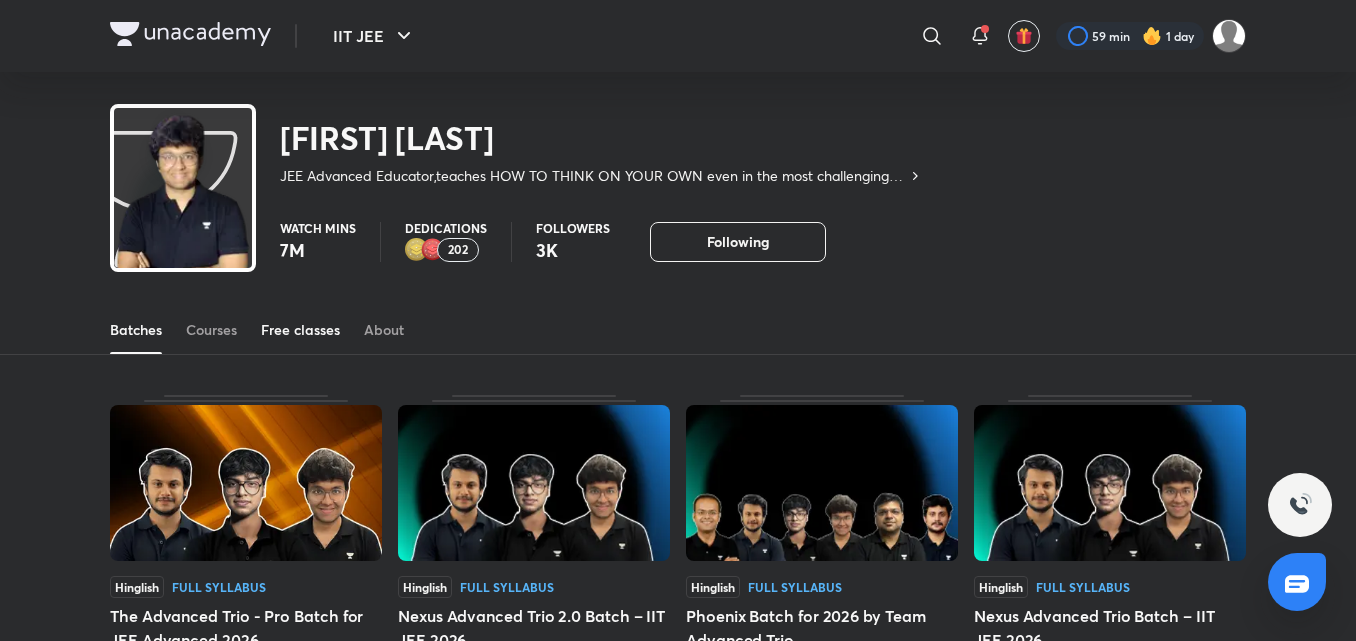 click on "Free classes" at bounding box center [300, 330] 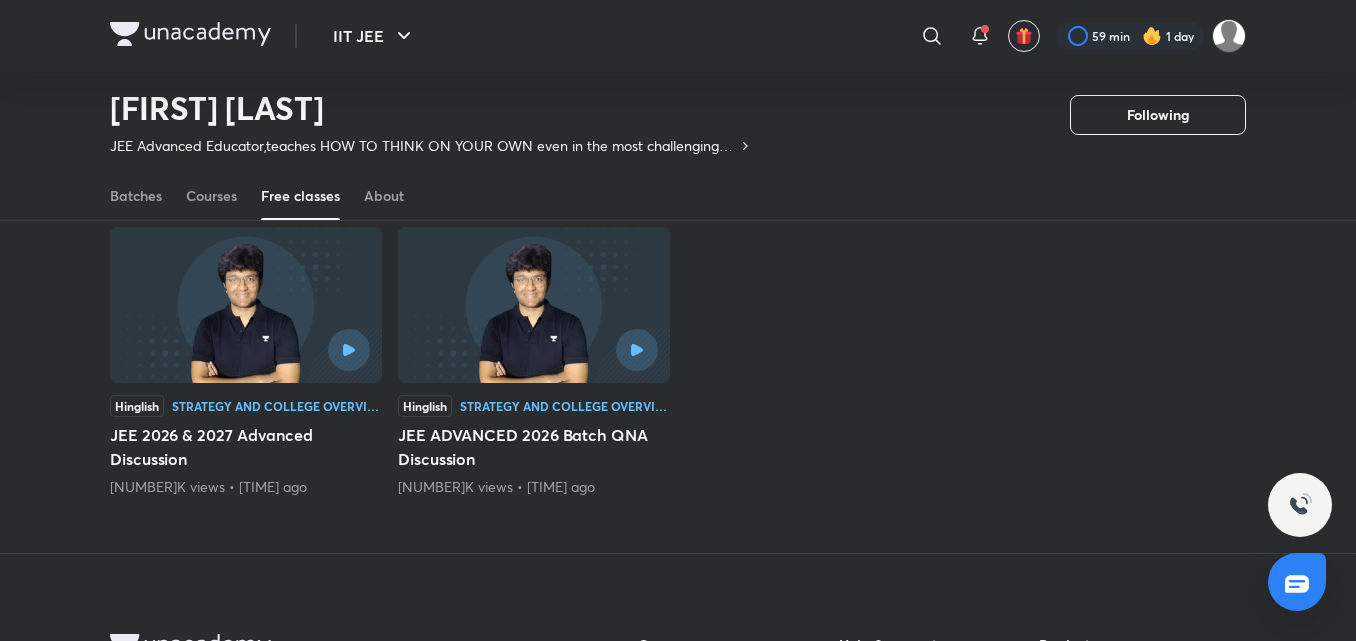 scroll, scrollTop: 175, scrollLeft: 0, axis: vertical 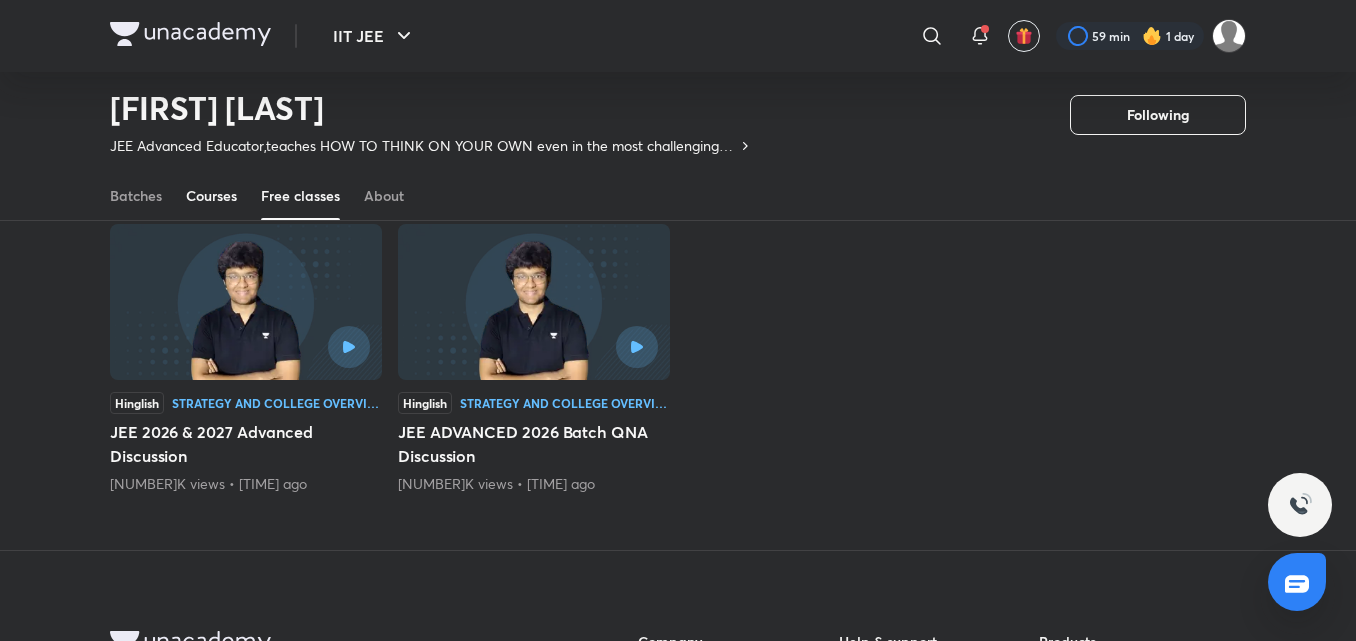 click on "Courses" at bounding box center [211, 196] 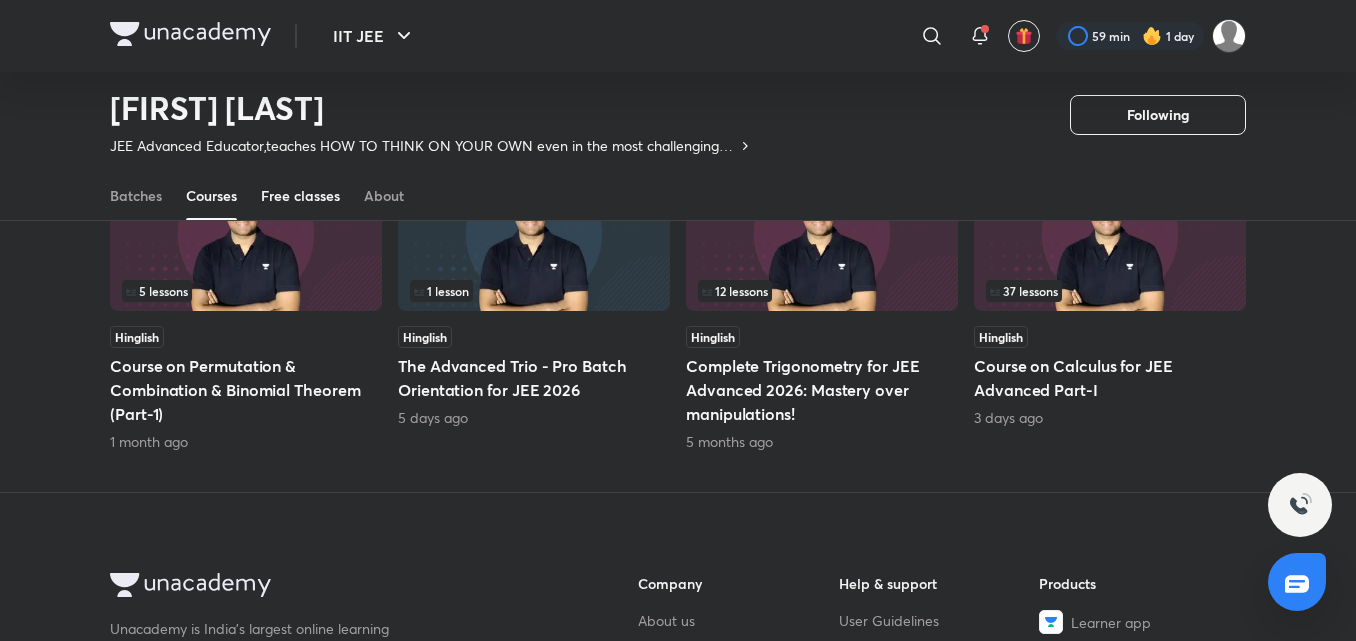 scroll, scrollTop: 935, scrollLeft: 0, axis: vertical 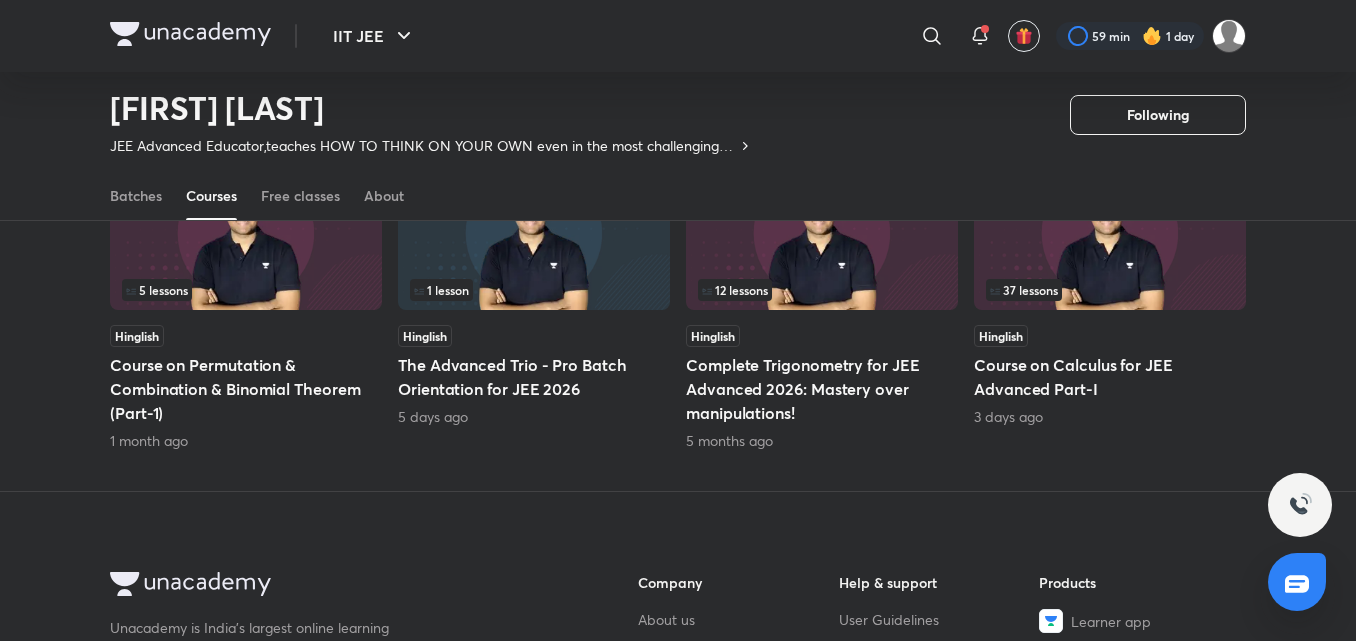 click on "Course on Calculus for JEE Advanced Part-I" at bounding box center [1110, 377] 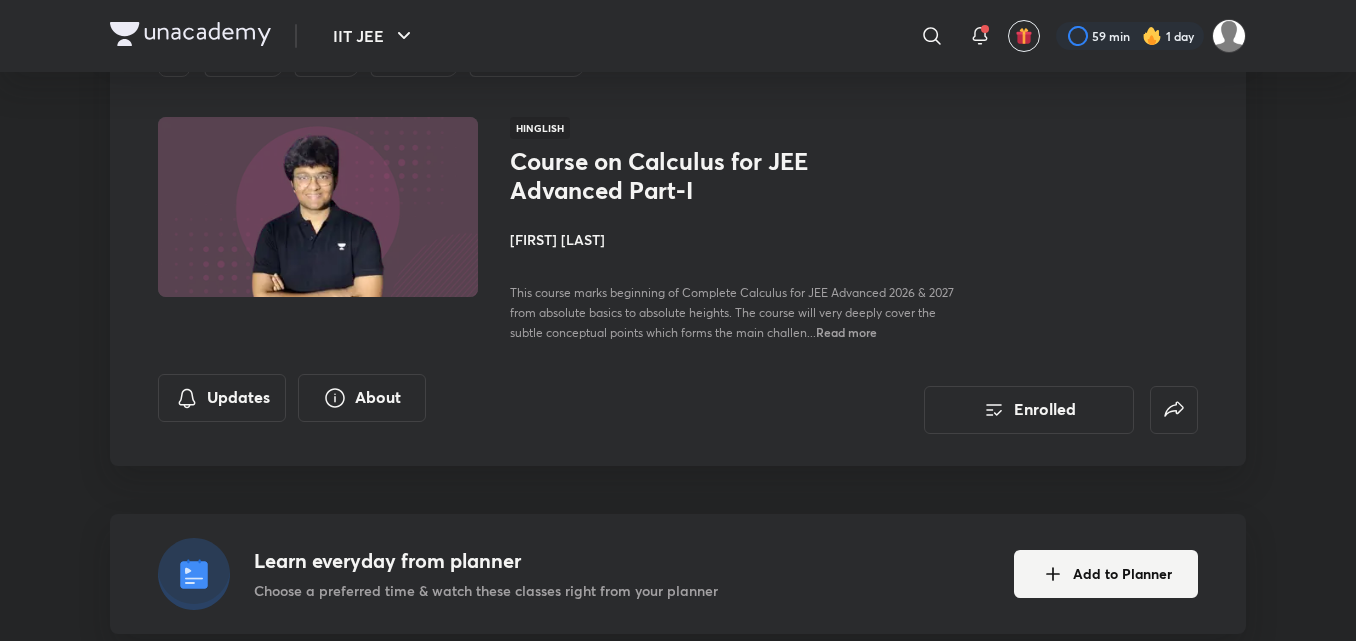 scroll, scrollTop: 0, scrollLeft: 0, axis: both 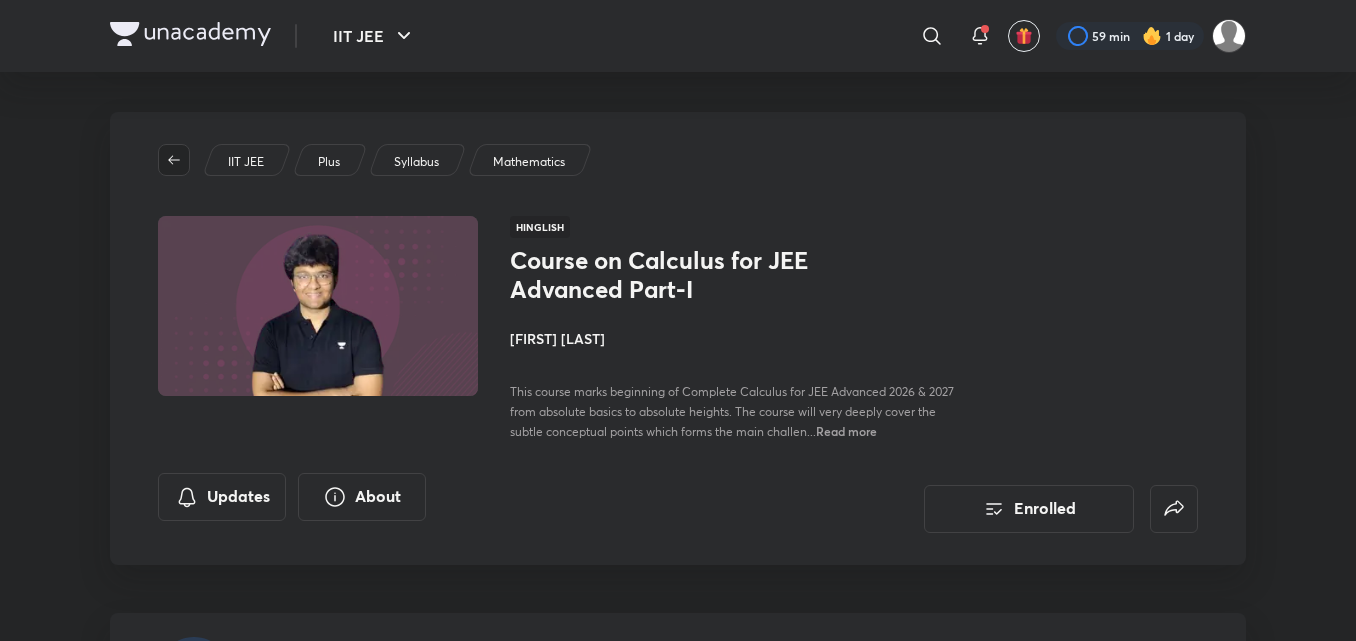 click 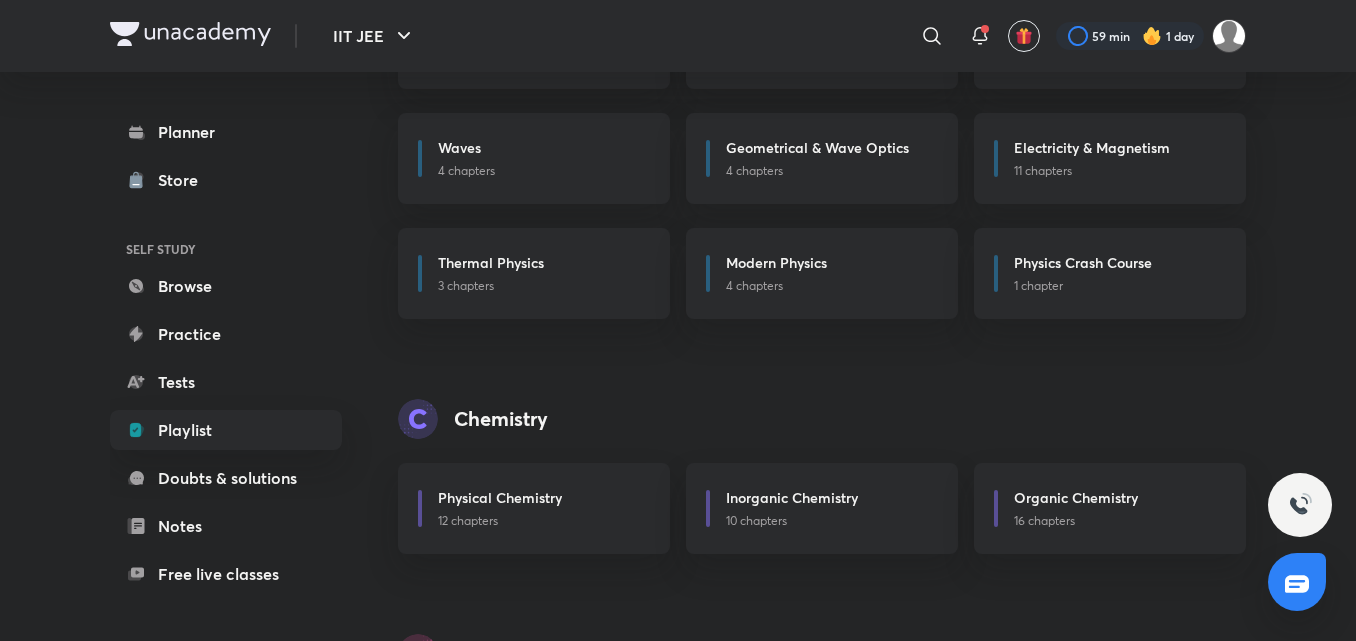 scroll, scrollTop: 808, scrollLeft: 0, axis: vertical 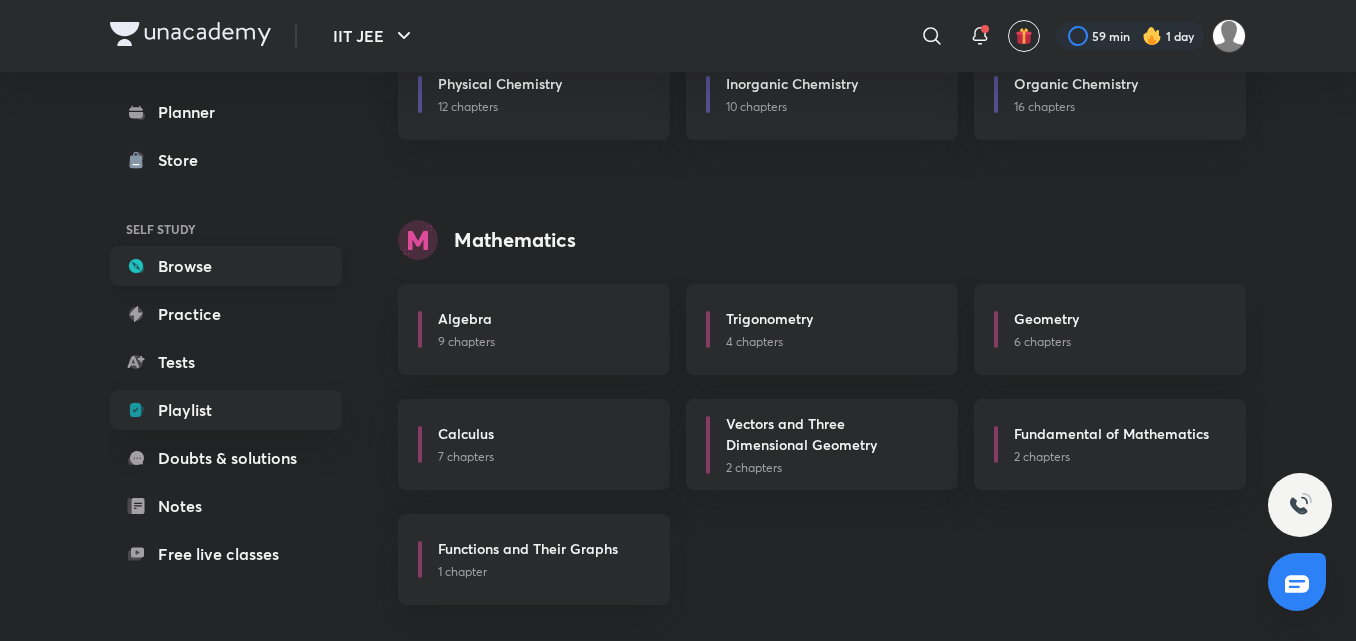 click on "Browse" at bounding box center [226, 266] 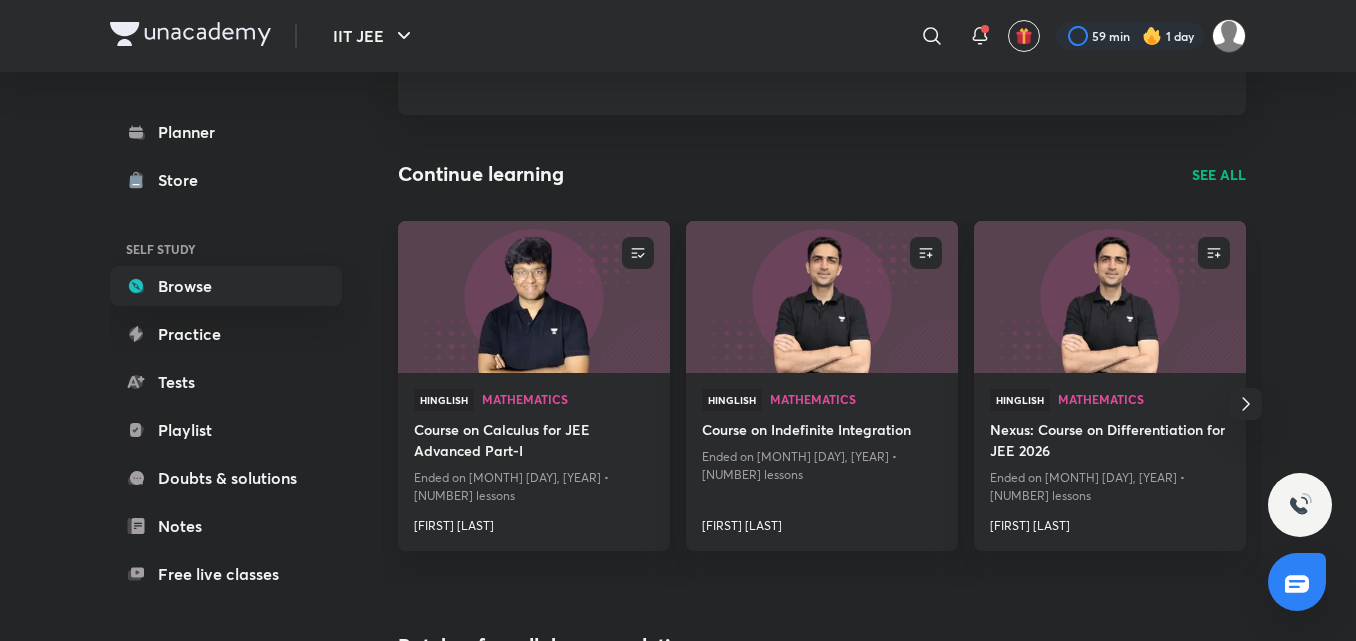 scroll, scrollTop: 142, scrollLeft: 0, axis: vertical 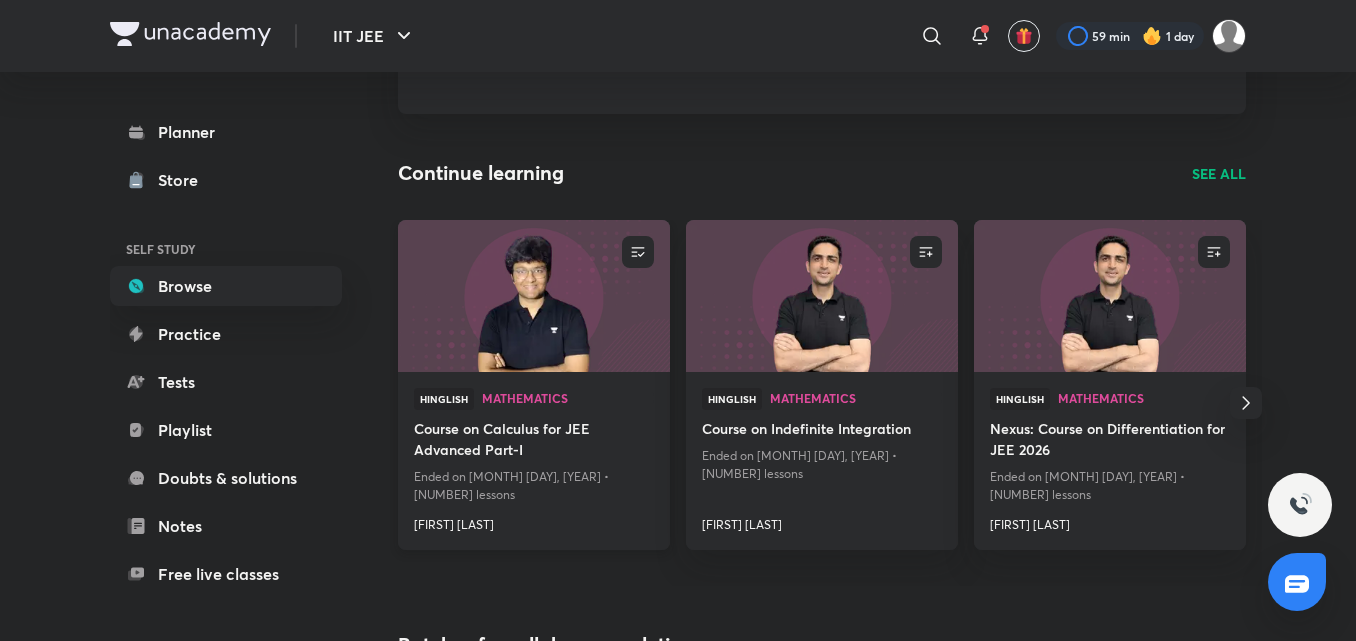click on "[FIRST] [LAST]" at bounding box center [534, 521] 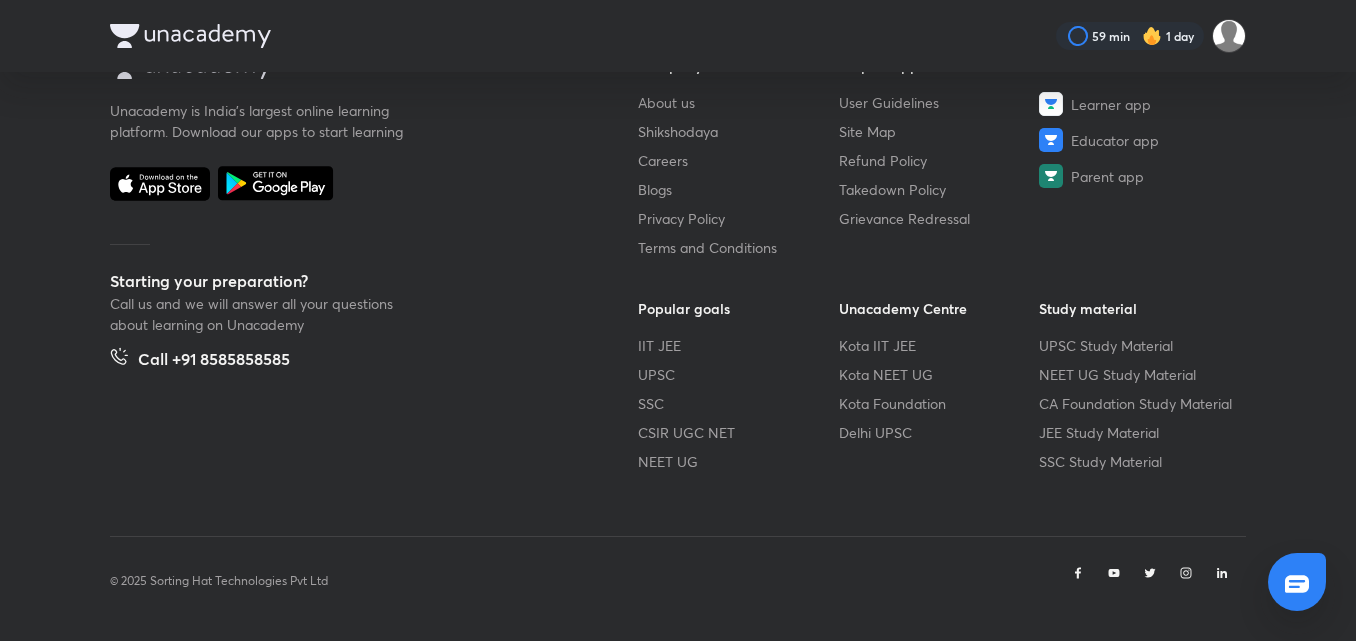 scroll, scrollTop: 0, scrollLeft: 0, axis: both 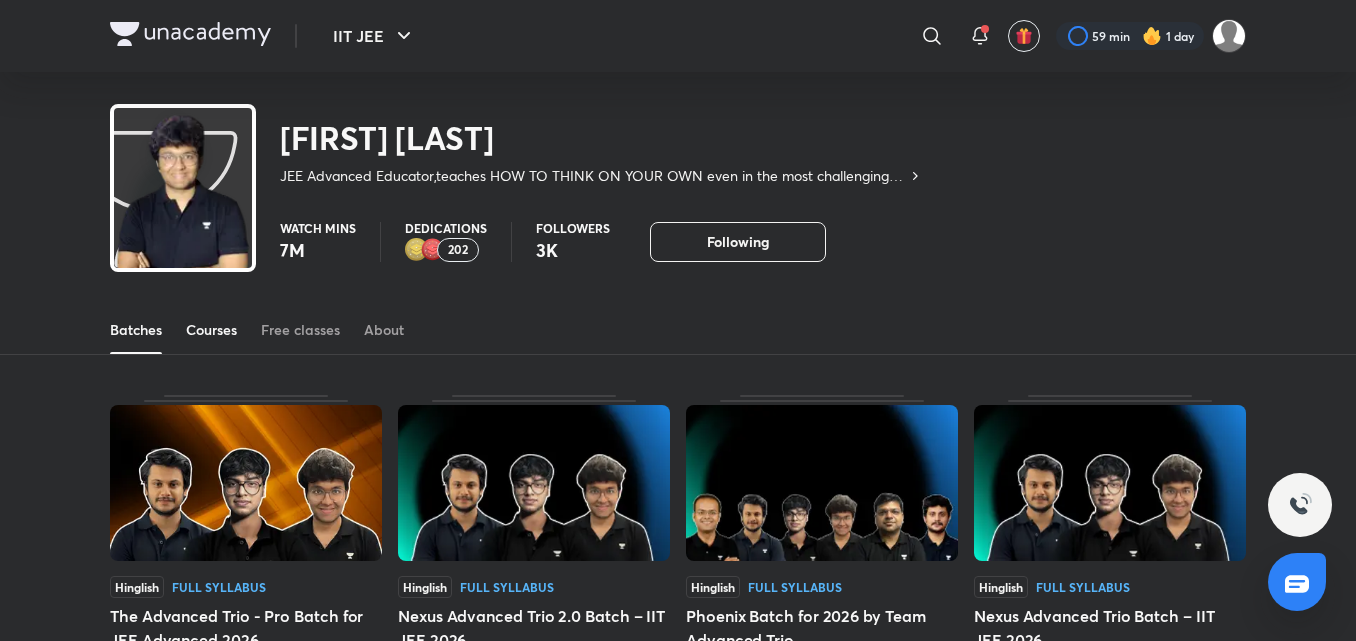 click on "Courses" at bounding box center [211, 330] 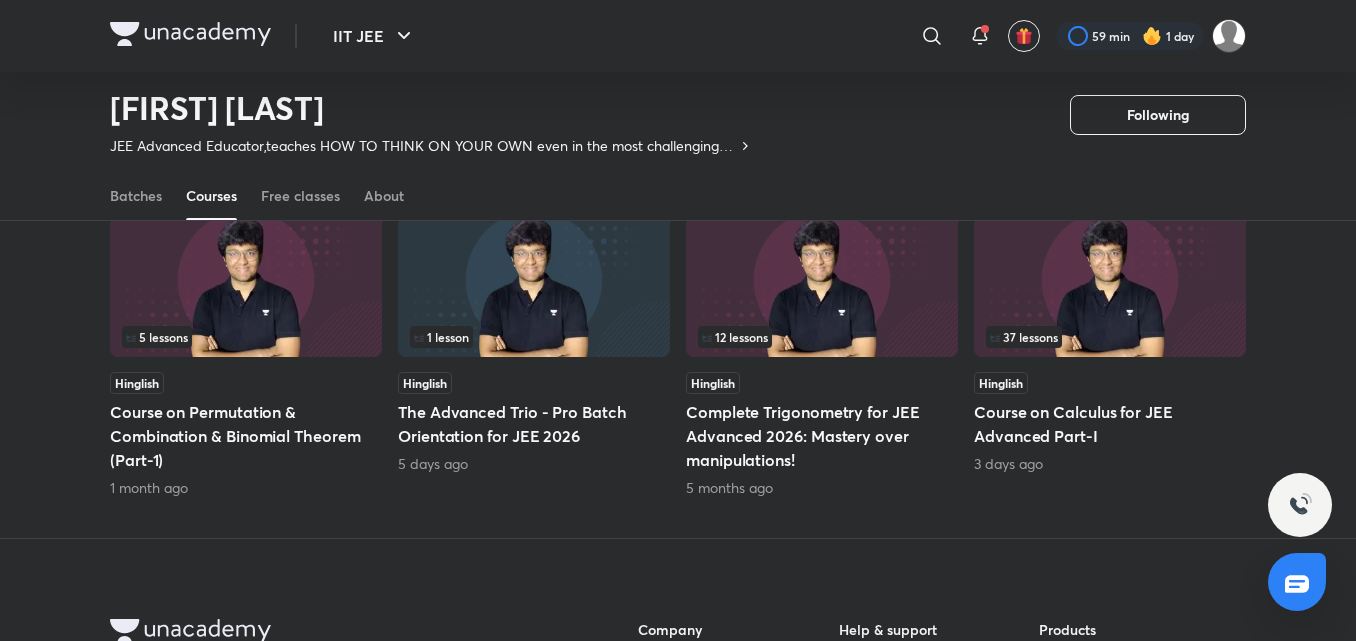 scroll, scrollTop: 891, scrollLeft: 0, axis: vertical 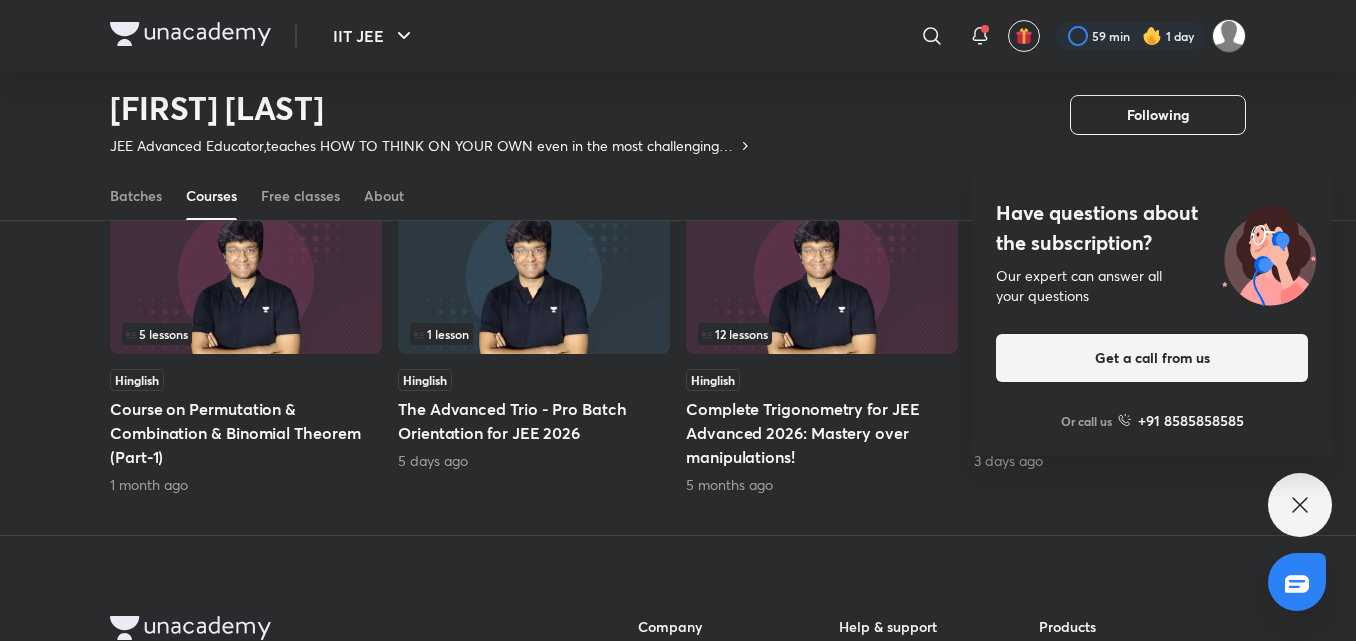 click on "Have questions about the subscription? Our expert can answer all your questions Get a call from us Or call us +91 8585858585" at bounding box center (1300, 505) 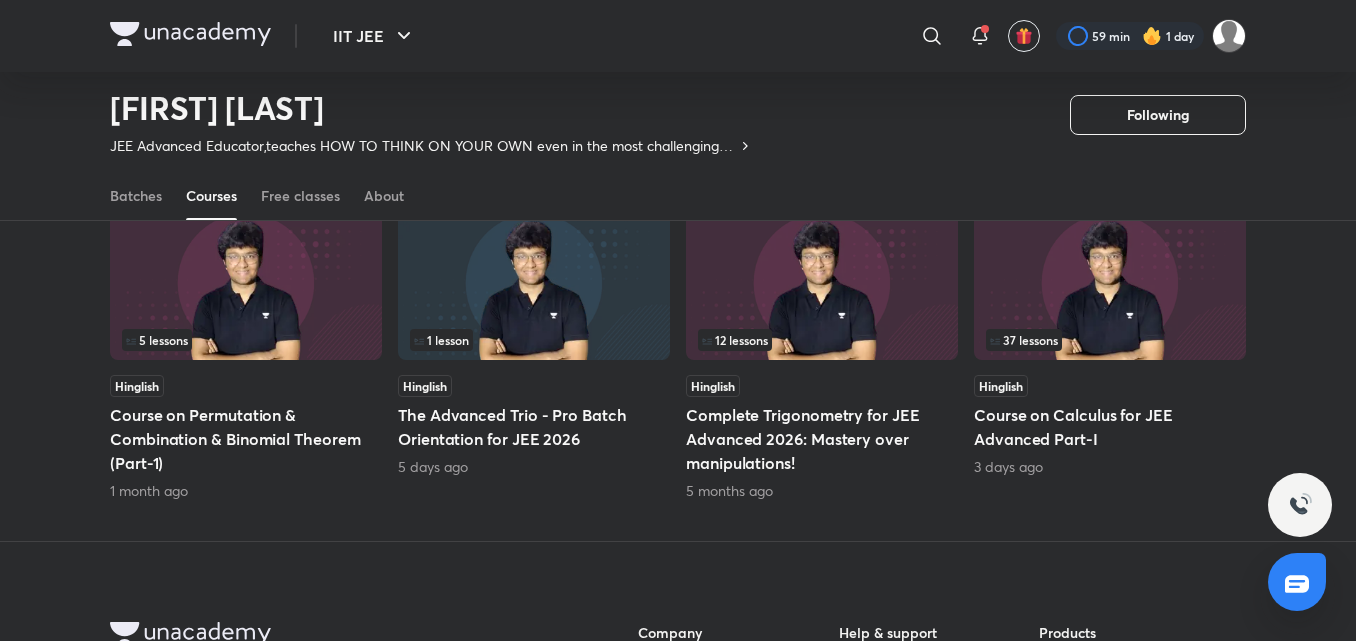 scroll, scrollTop: 886, scrollLeft: 0, axis: vertical 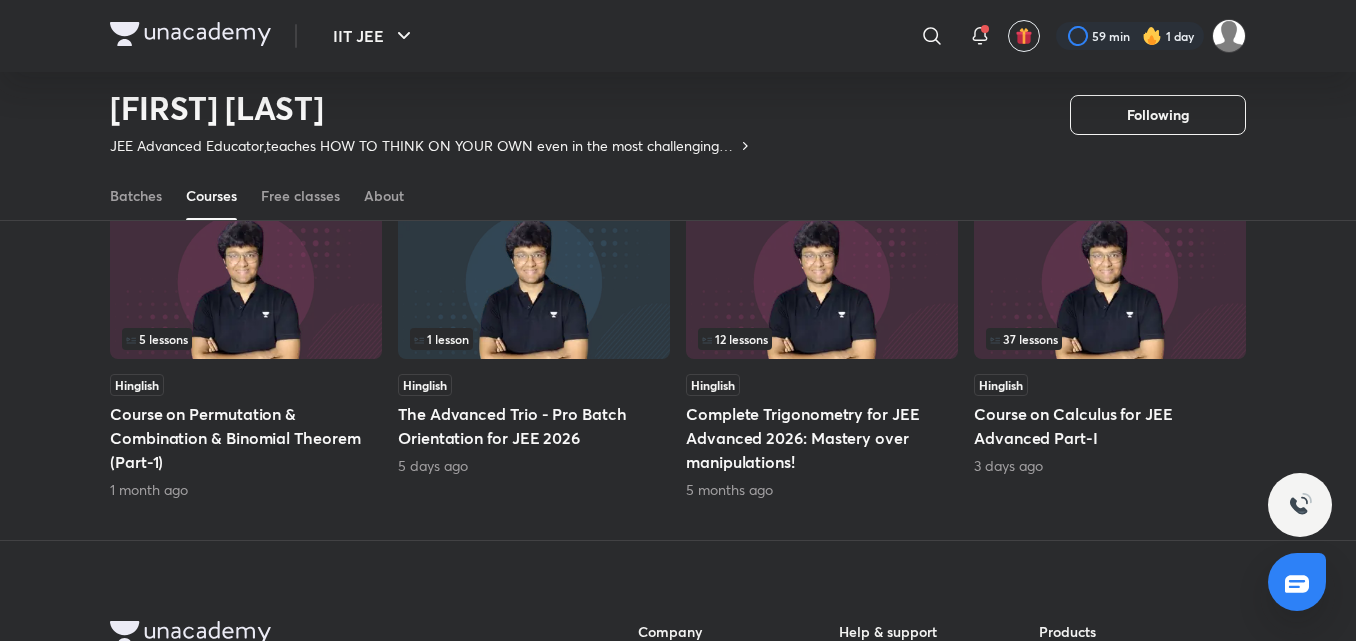 click on "Course on Permutation & Combination & Binomial Theorem (Part-1)" at bounding box center (246, 438) 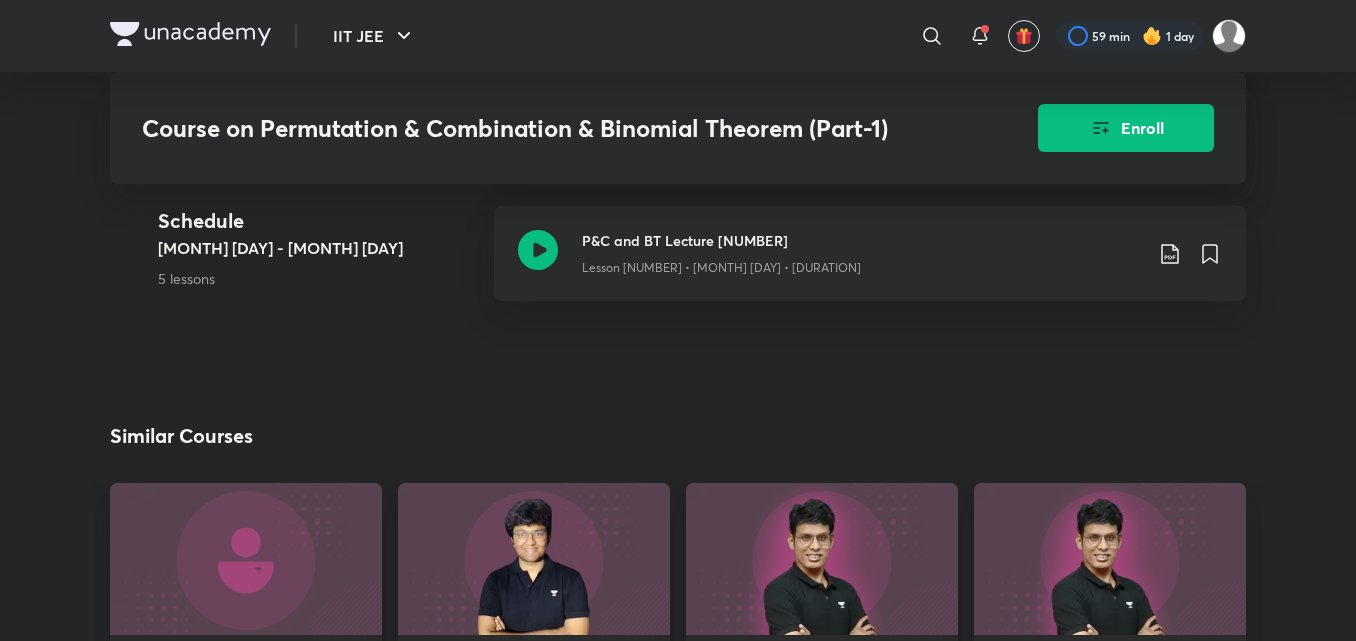 scroll, scrollTop: 1363, scrollLeft: 0, axis: vertical 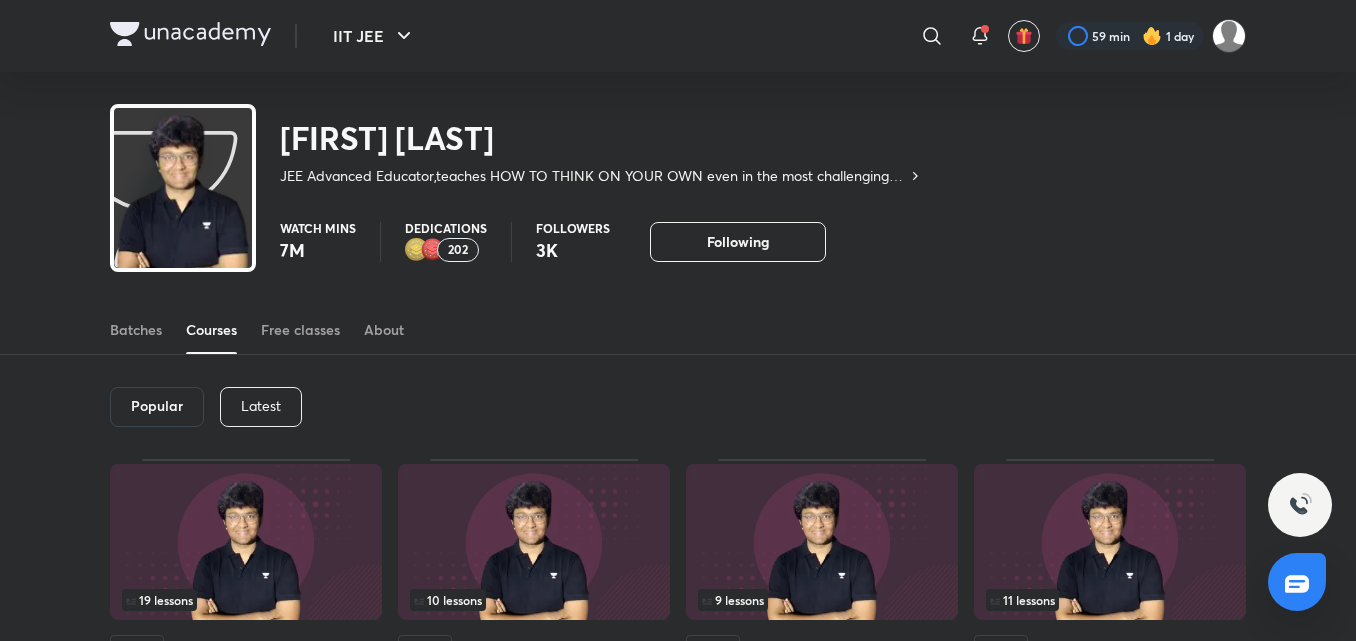 click on "202" at bounding box center [458, 250] 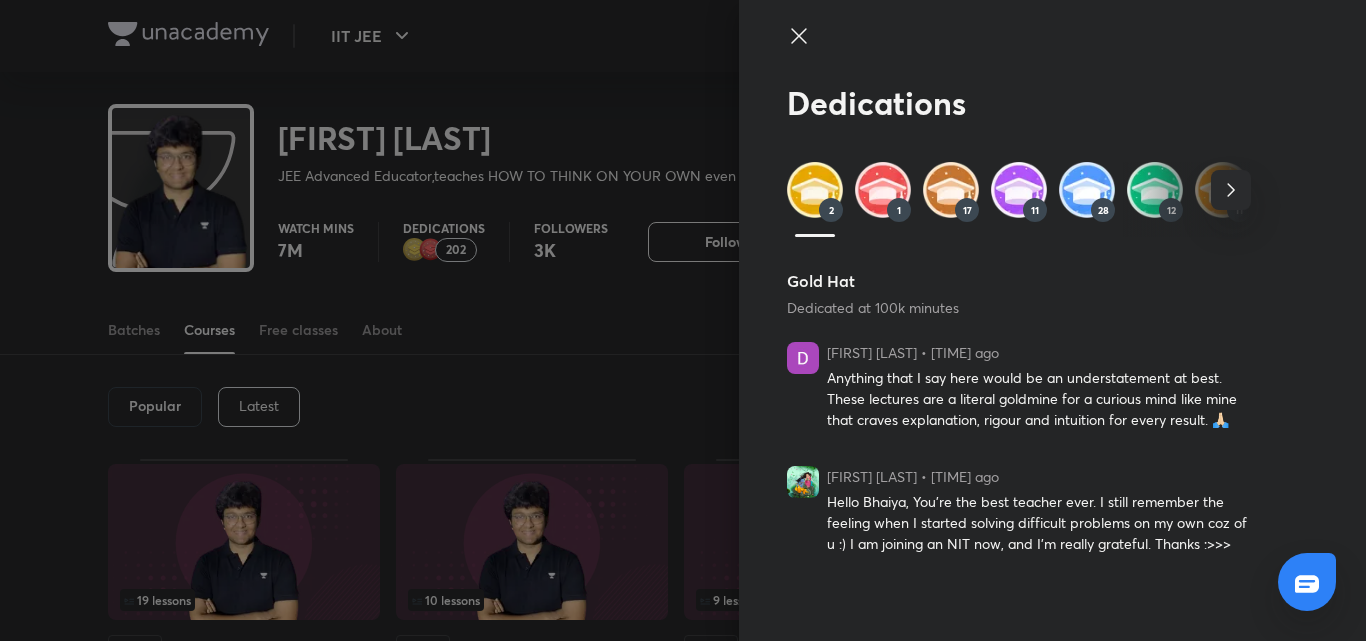 click 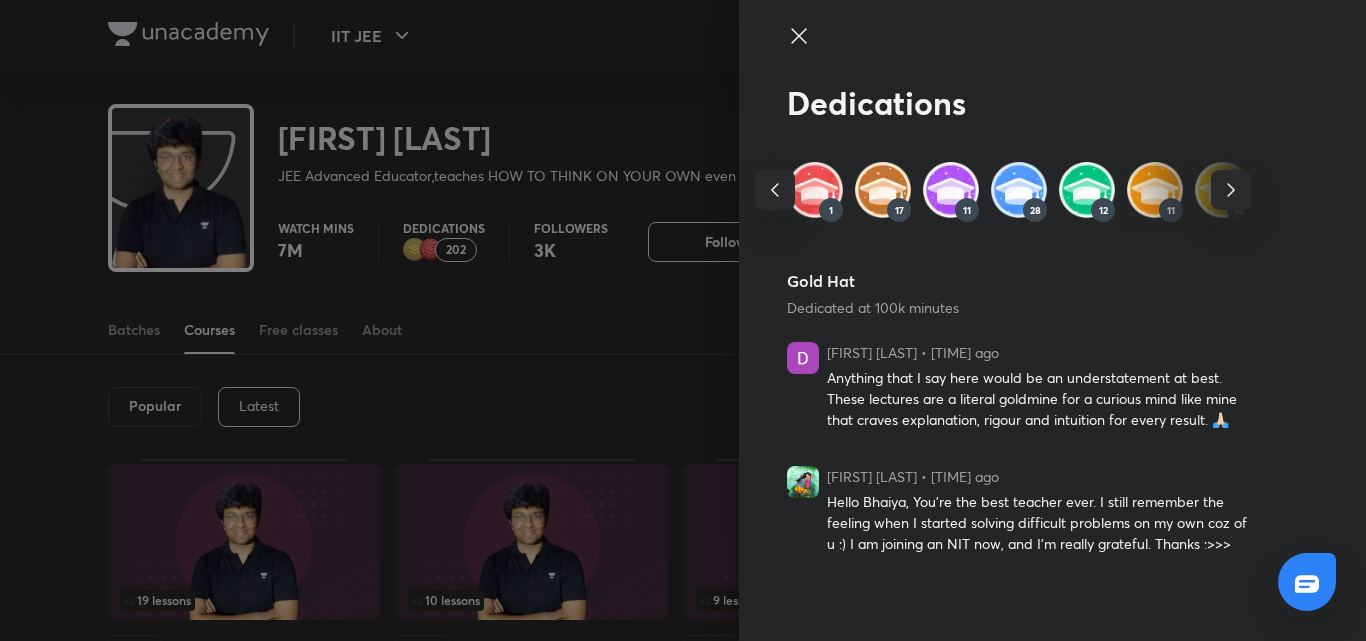 click 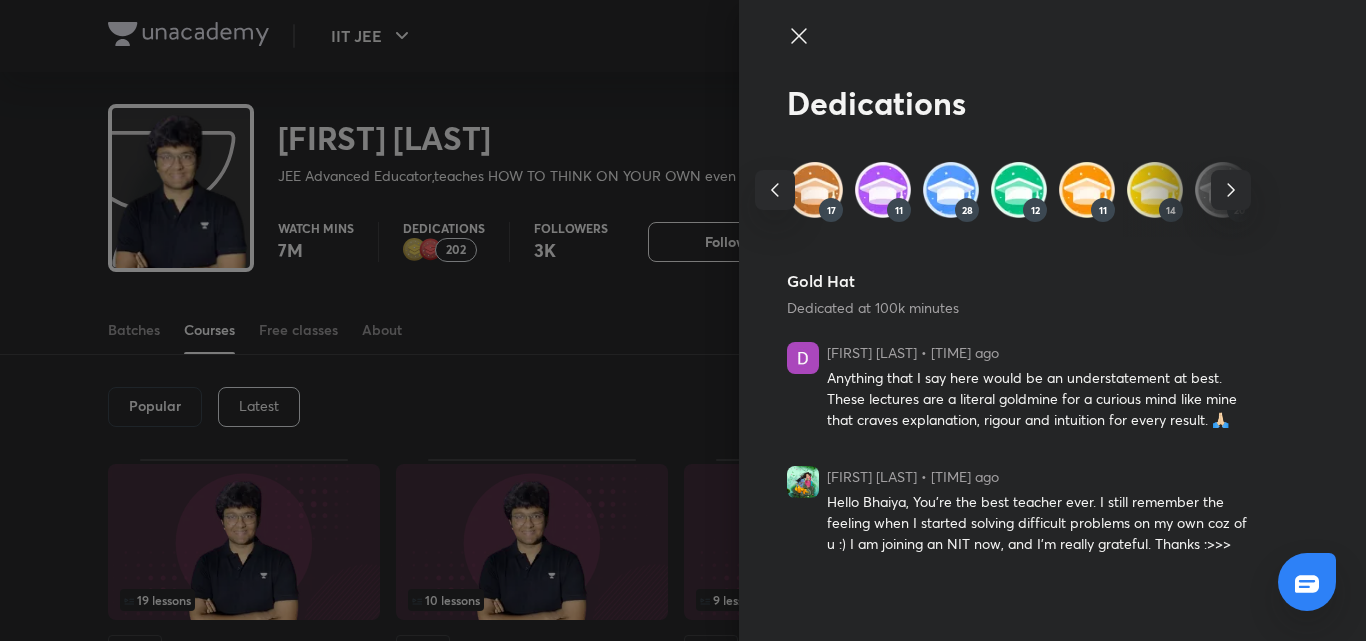 click 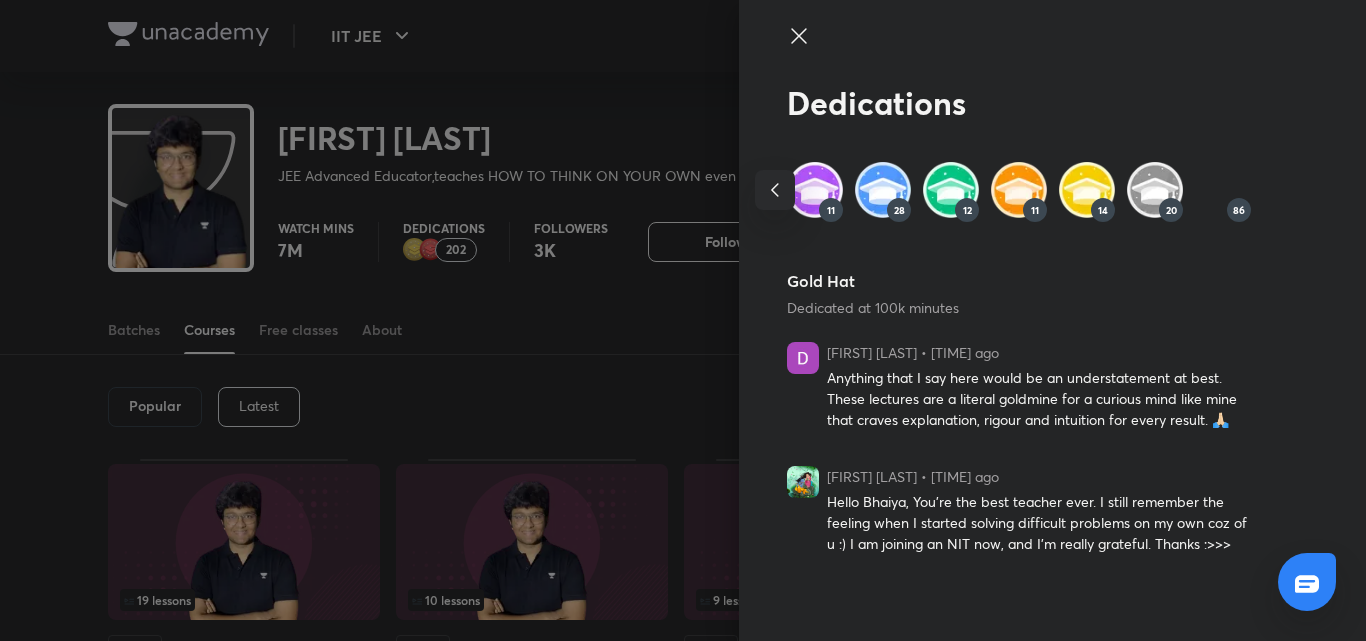 click on "20" at bounding box center [1155, 191] 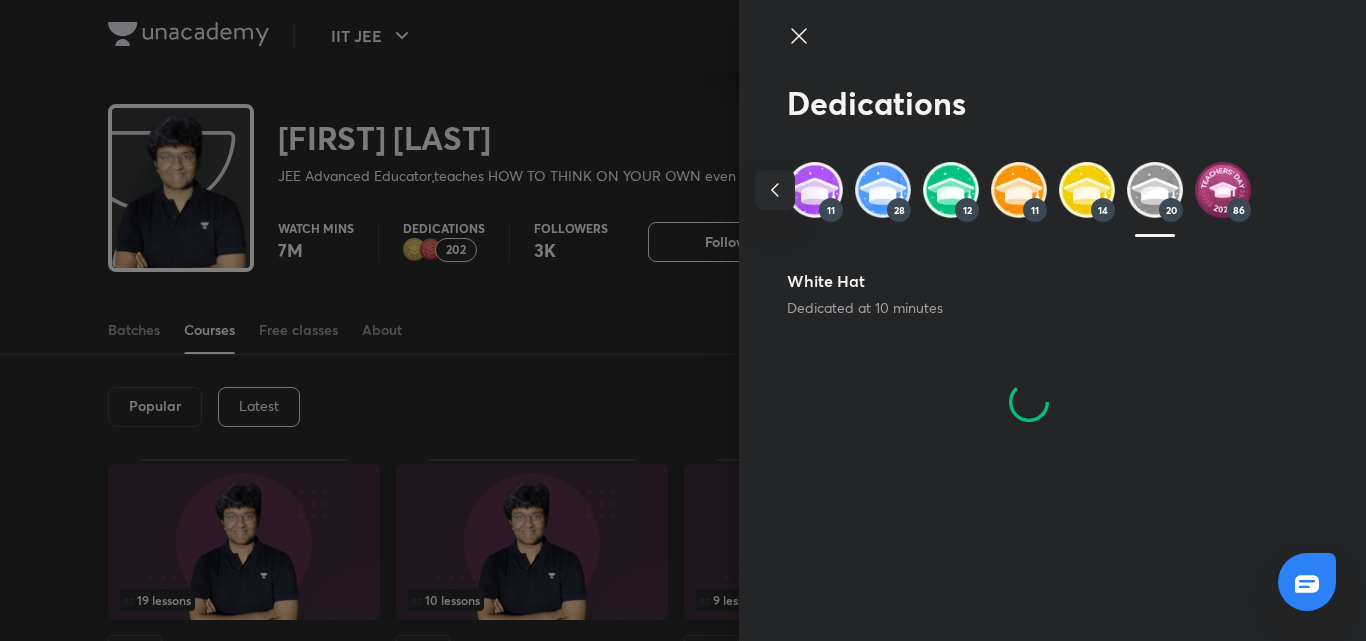 click at bounding box center [1223, 190] 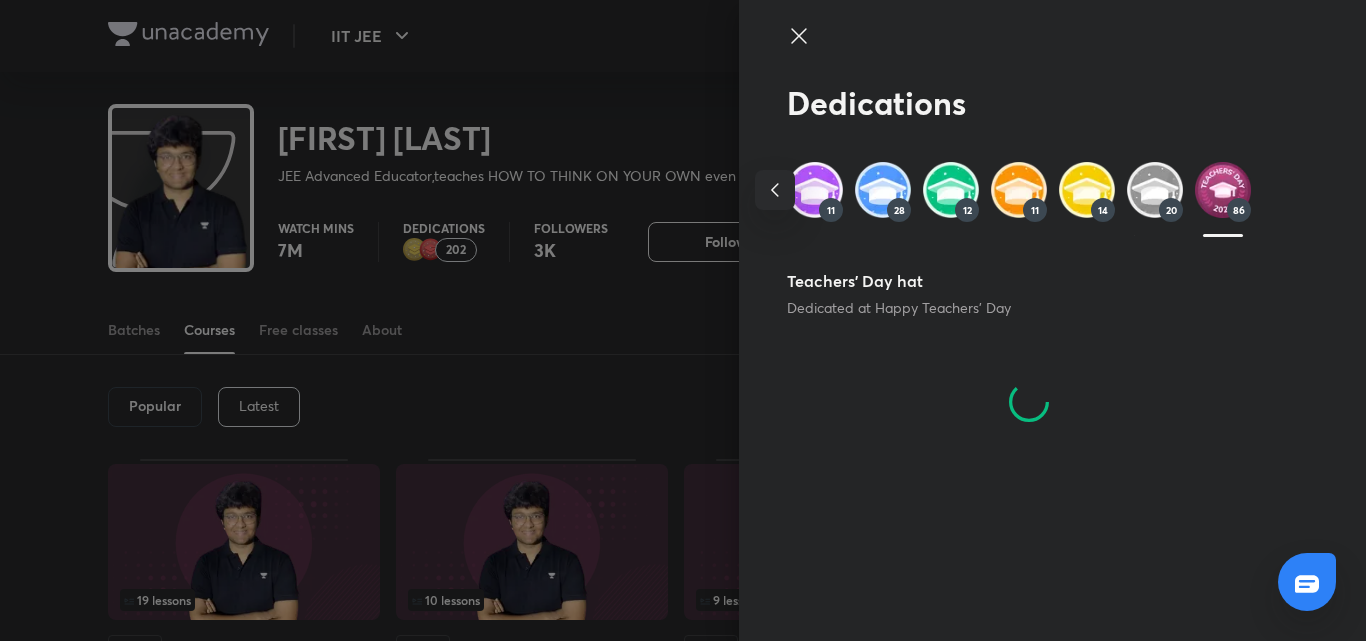 click at bounding box center (1223, 190) 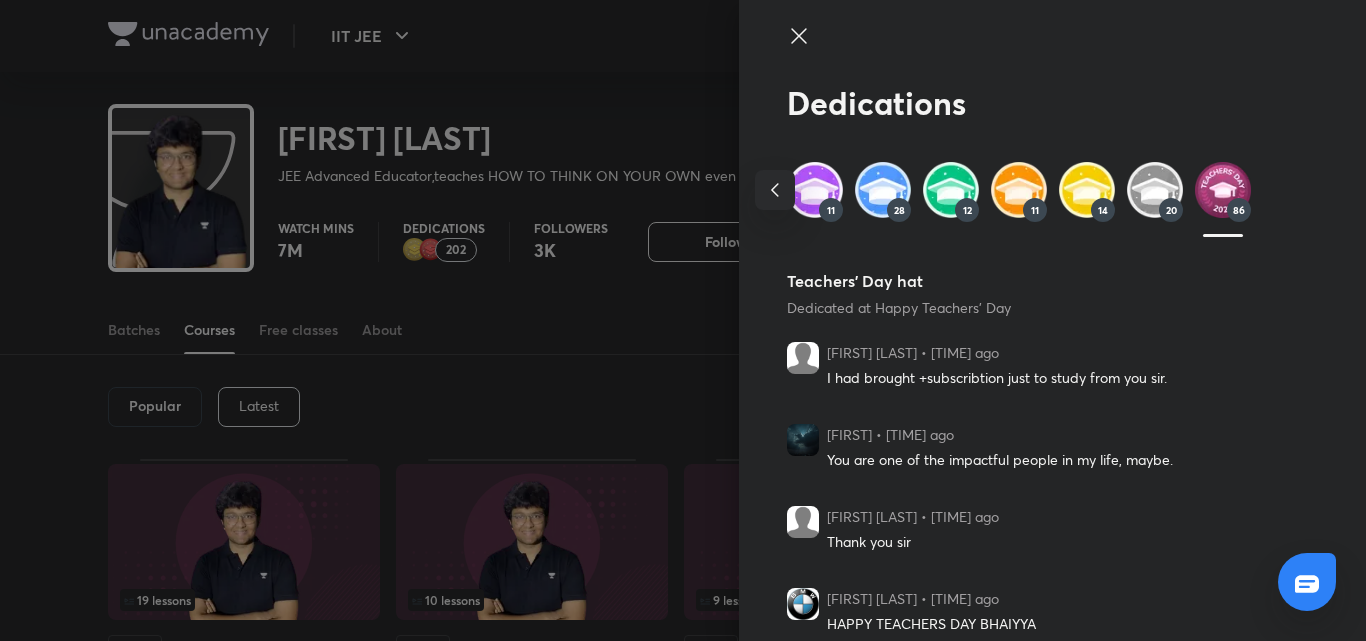 drag, startPoint x: 1231, startPoint y: 197, endPoint x: 918, endPoint y: 193, distance: 313.02554 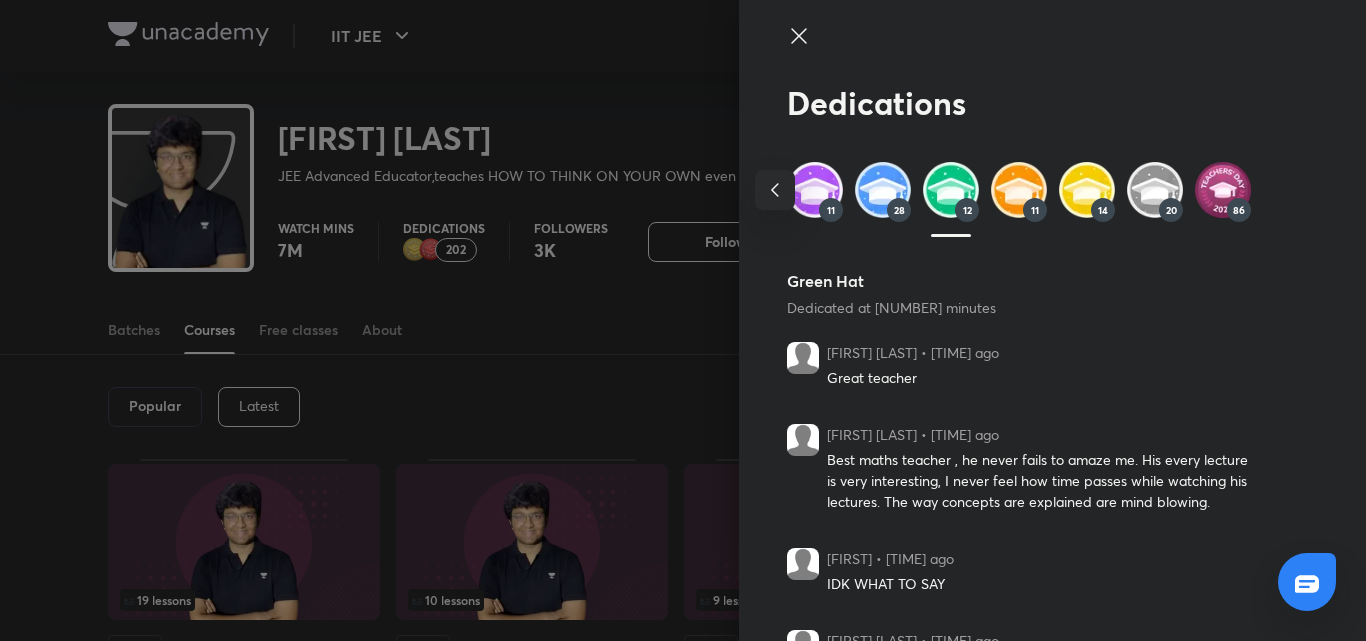 click on "86" at bounding box center (1239, 210) 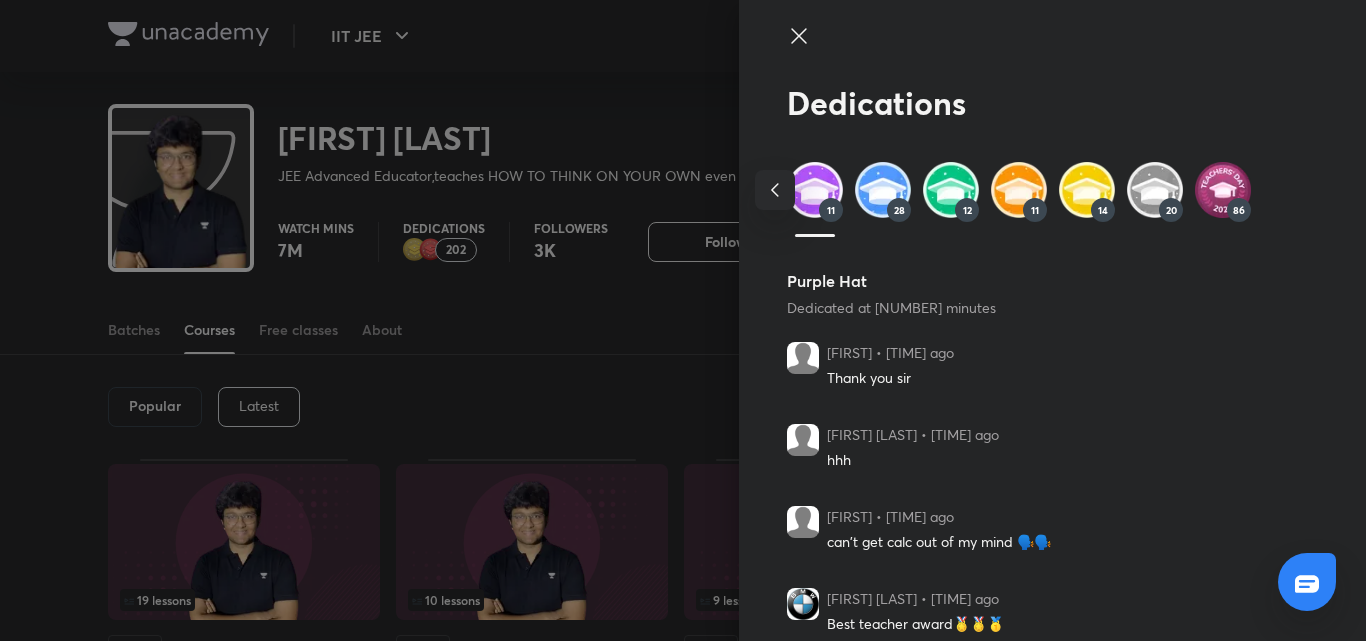 click at bounding box center [775, 190] 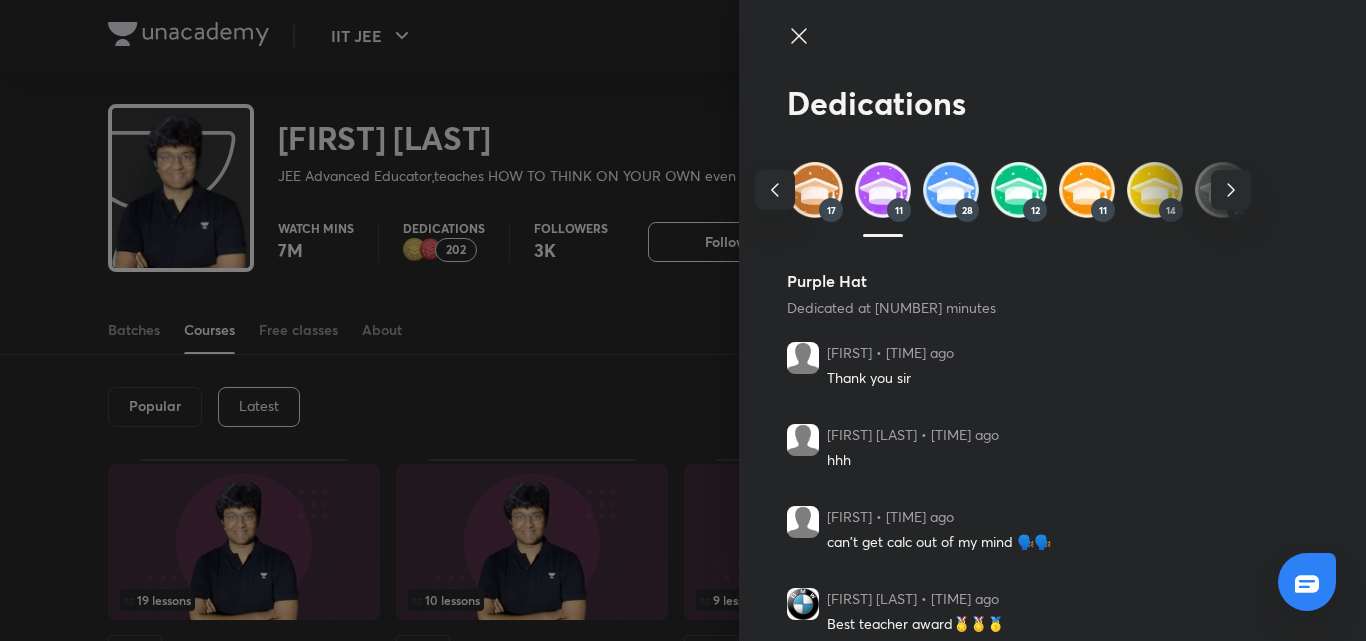 click 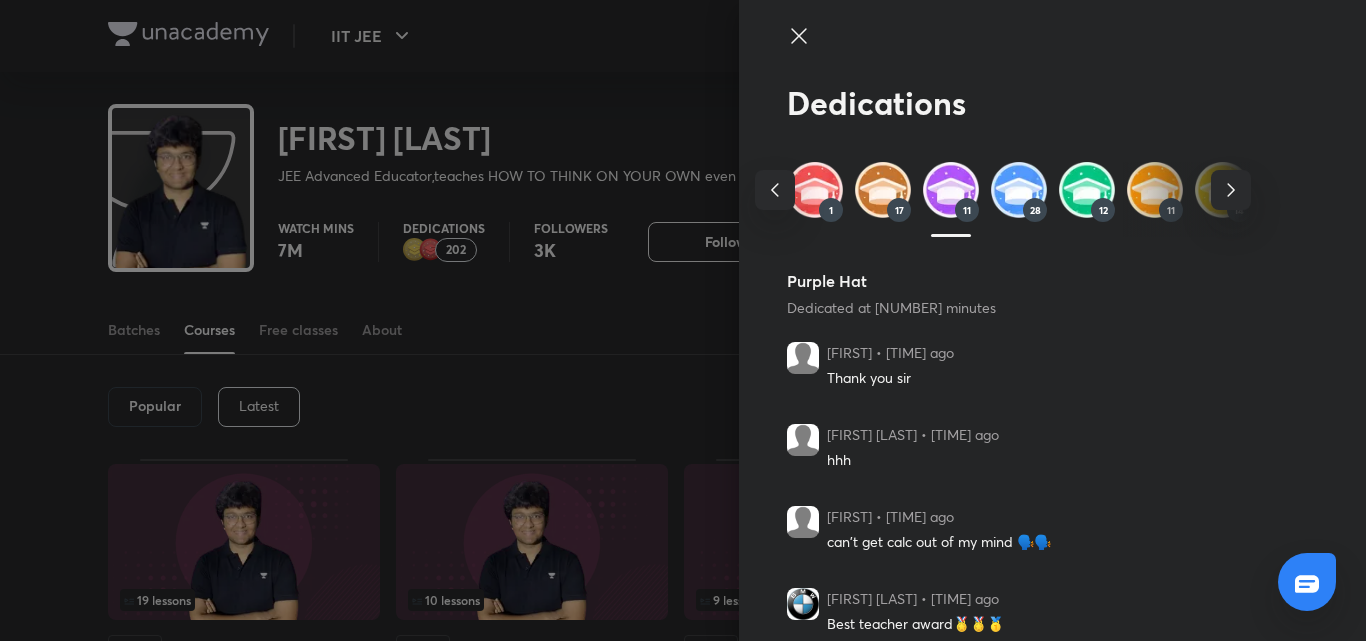 click 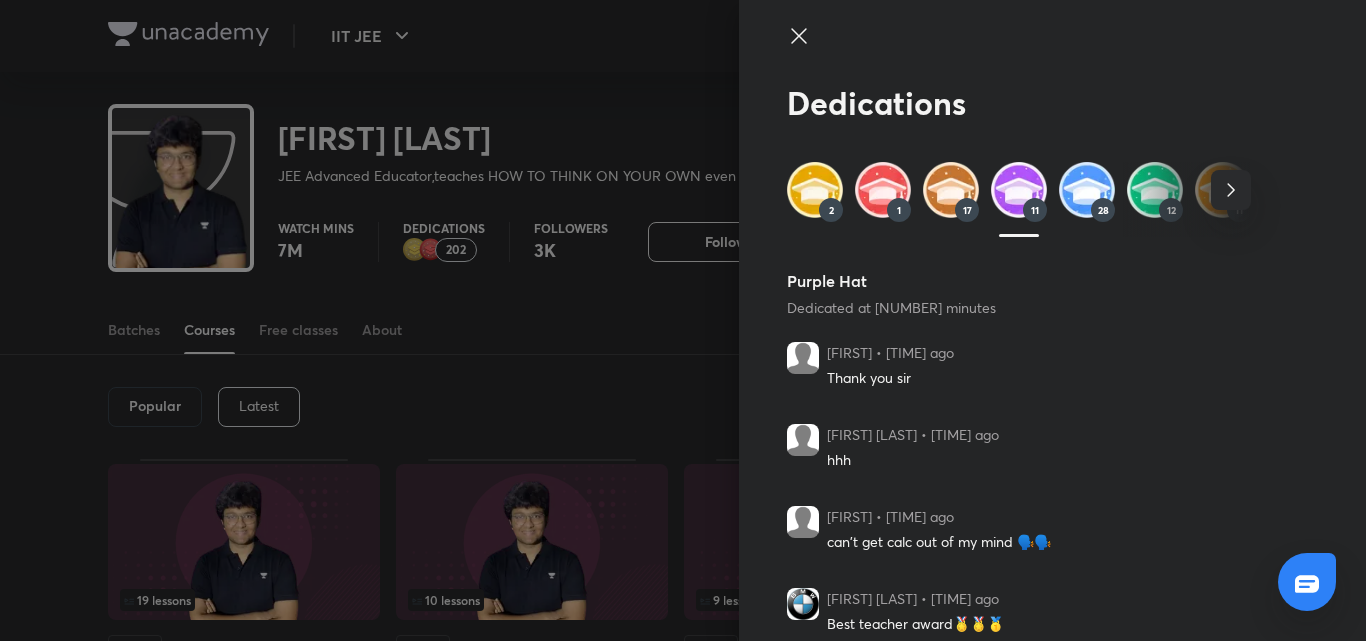 click on "2 1 17 11 28 12 11 14 20 86" at bounding box center (1011, 199) 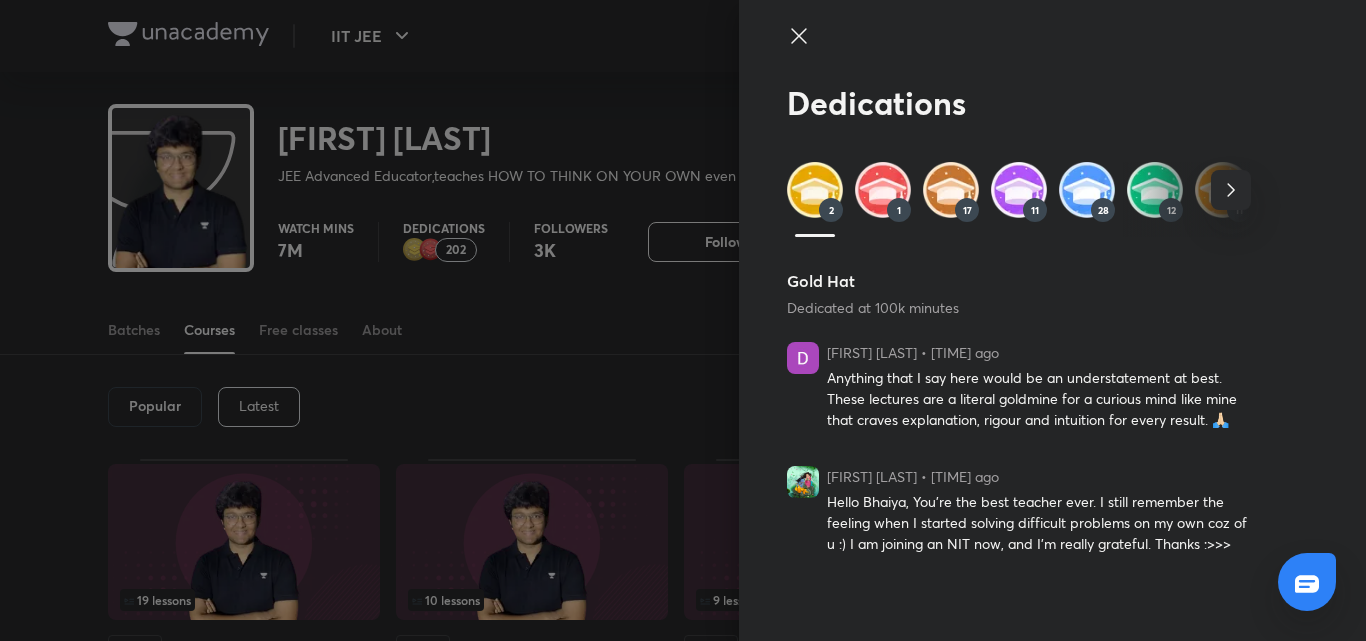 click 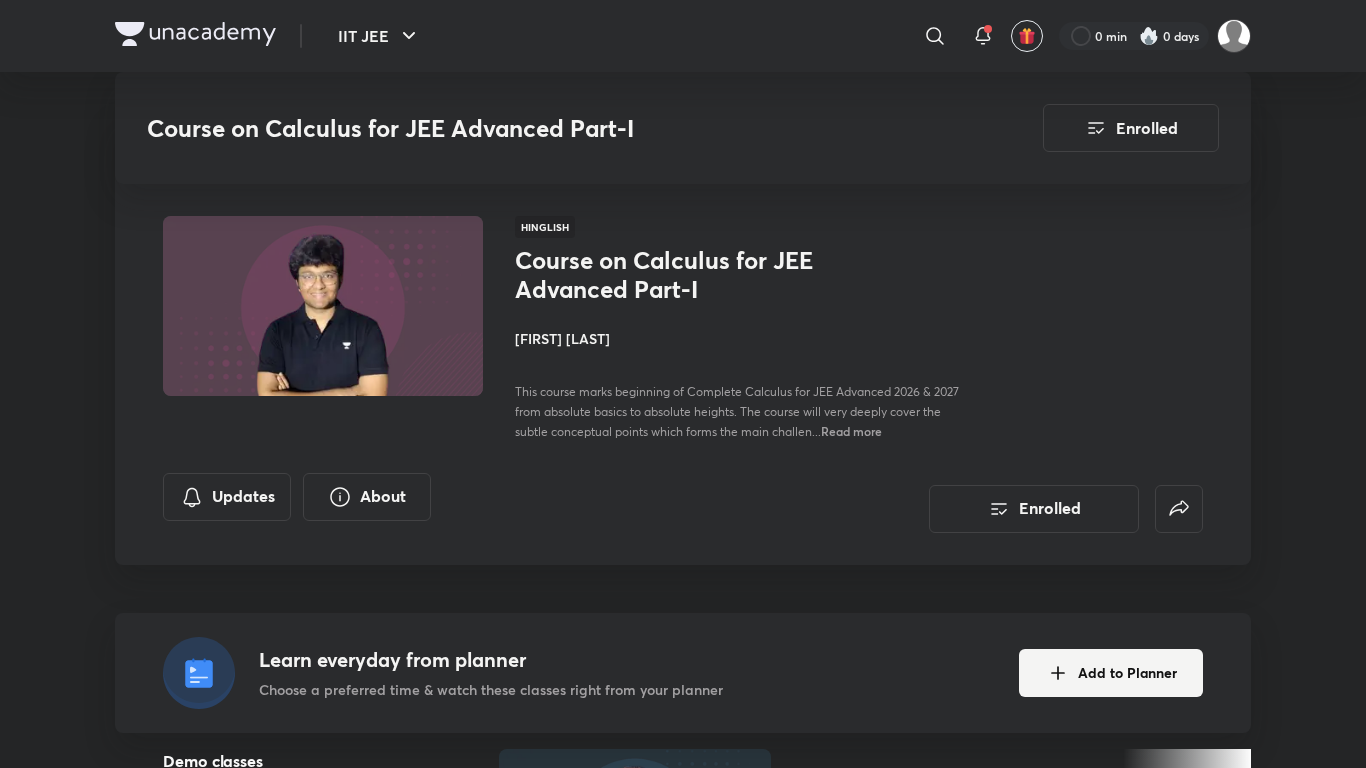 scroll, scrollTop: 2752, scrollLeft: 0, axis: vertical 